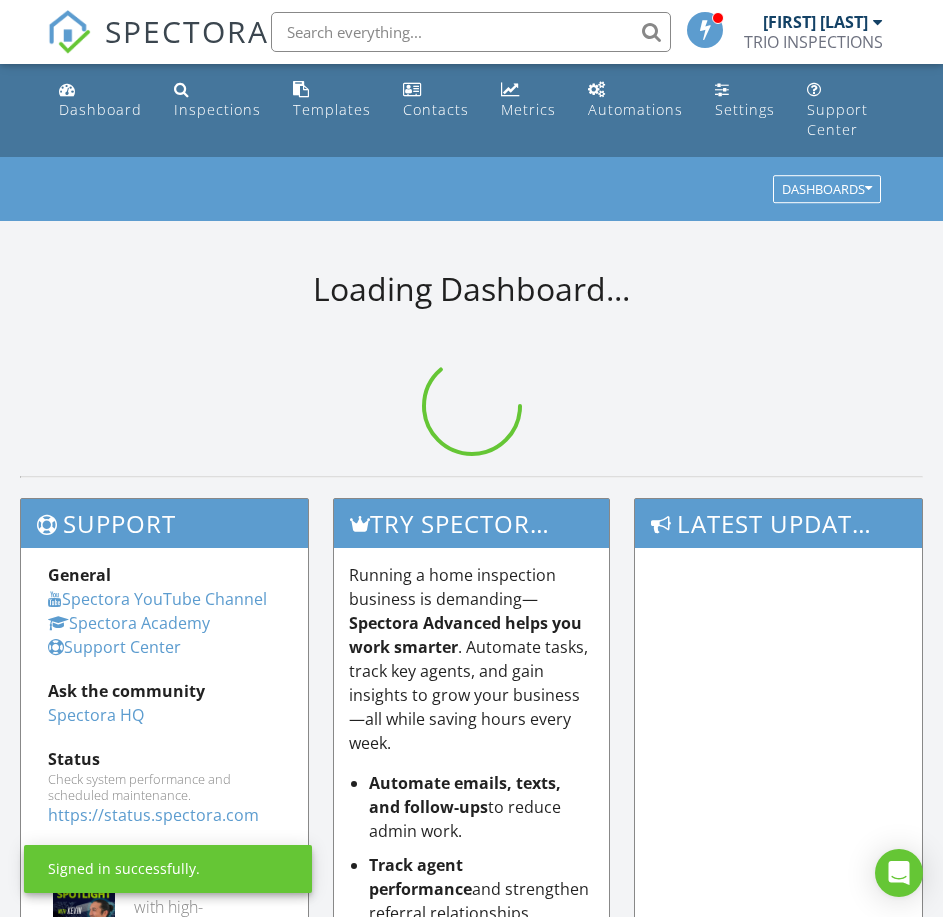 scroll, scrollTop: 0, scrollLeft: 0, axis: both 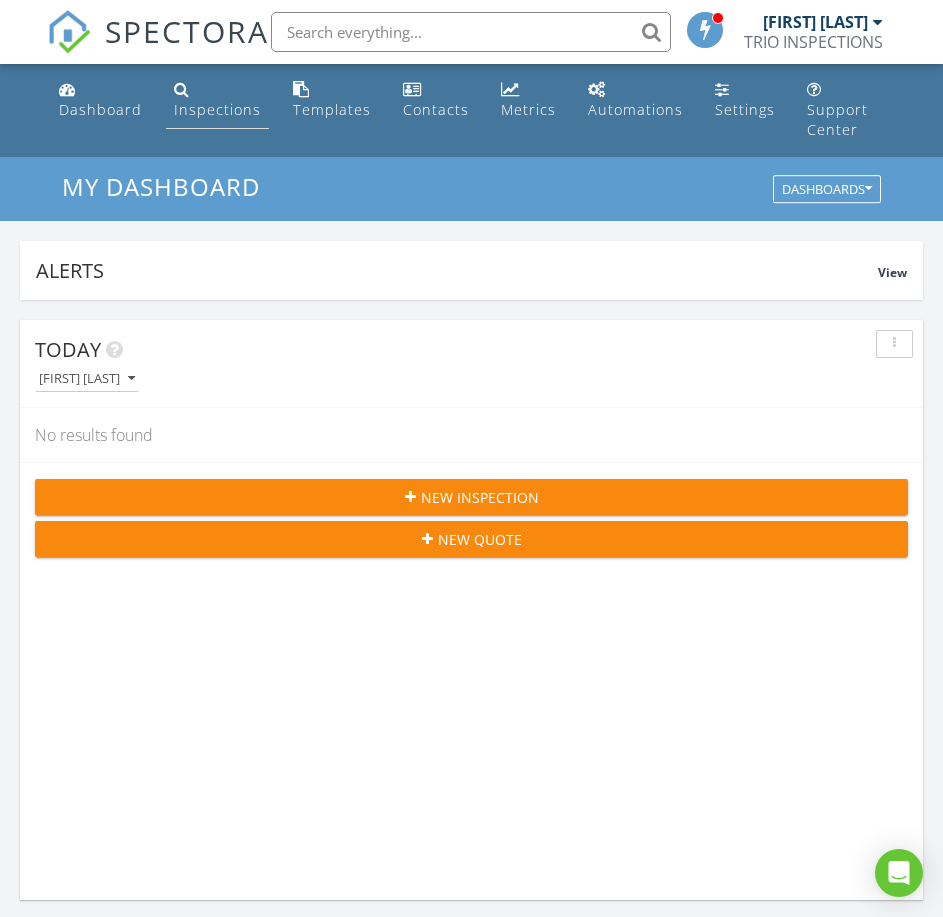 click at bounding box center (182, 89) 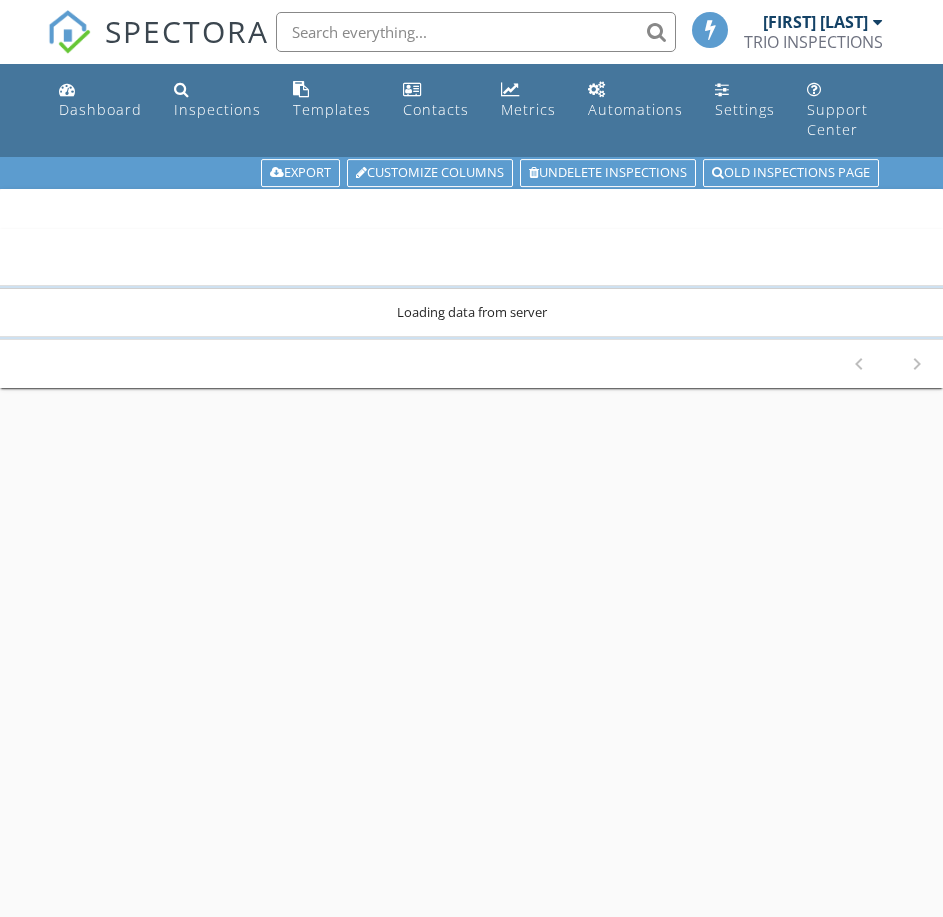 scroll, scrollTop: 0, scrollLeft: 0, axis: both 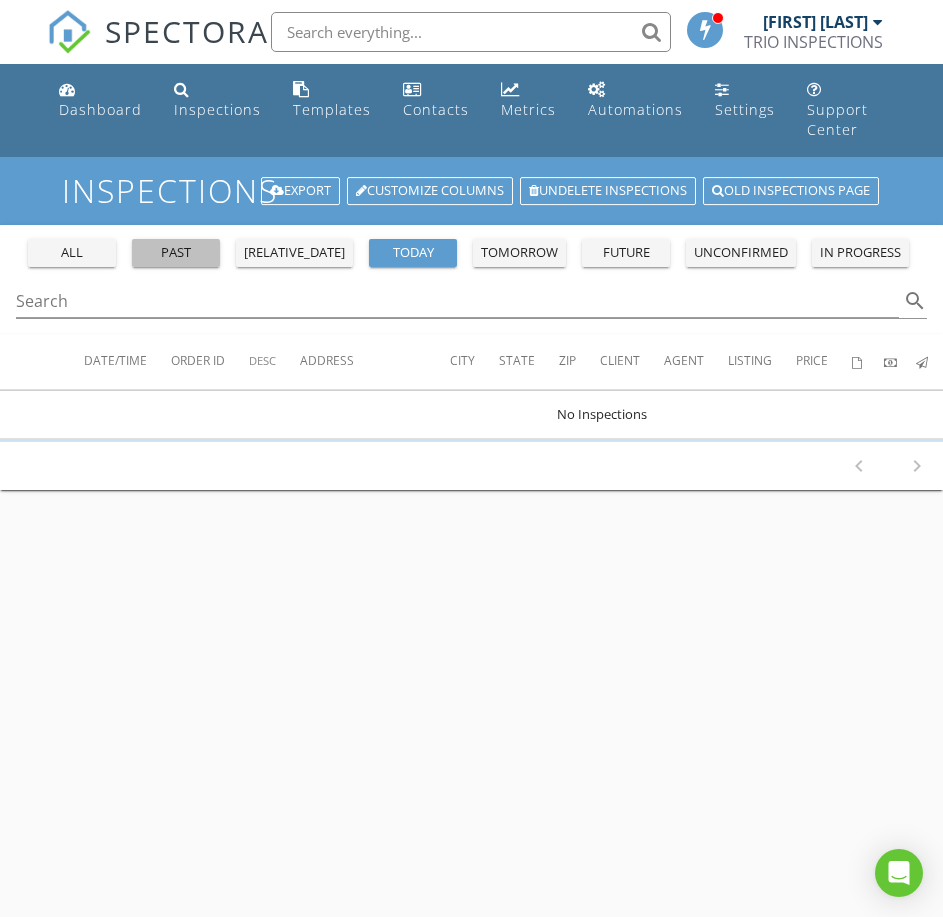 click on "past" at bounding box center (176, 253) 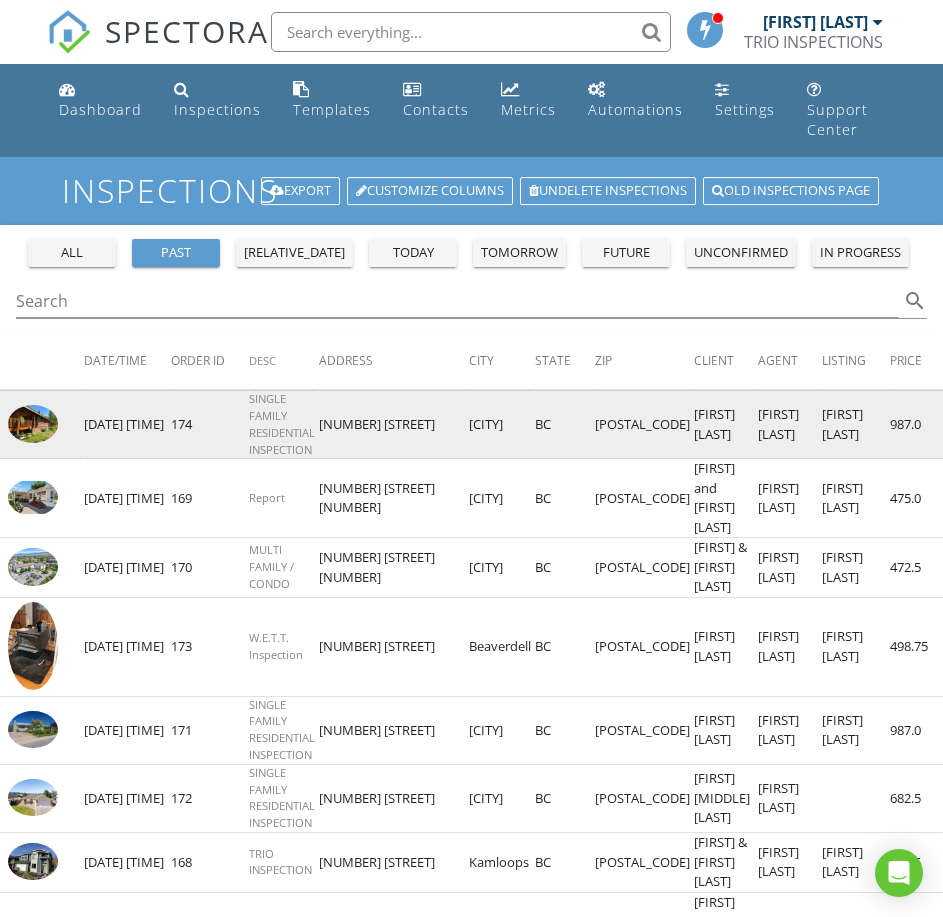 click at bounding box center [985, 426] 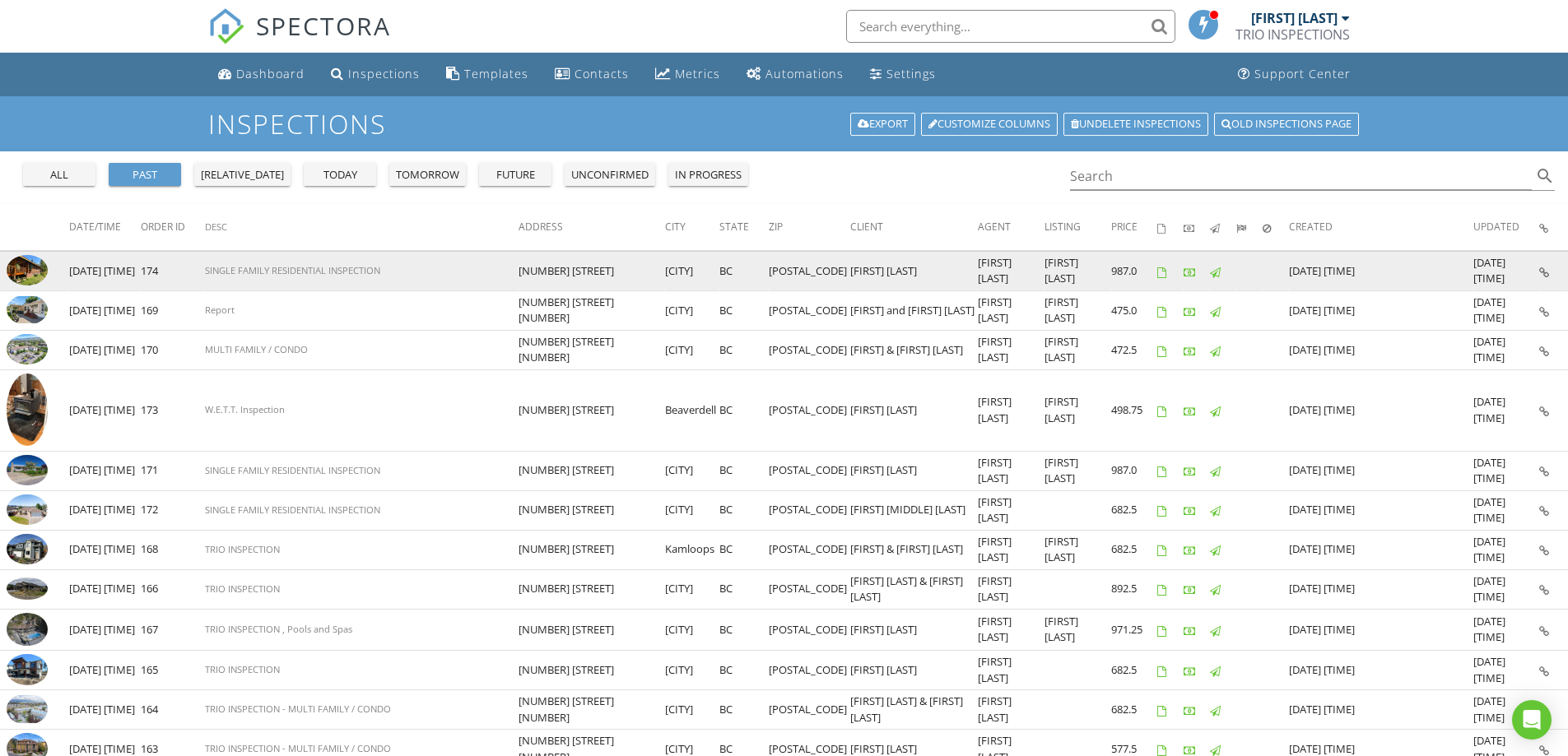 click at bounding box center [1189, 272] 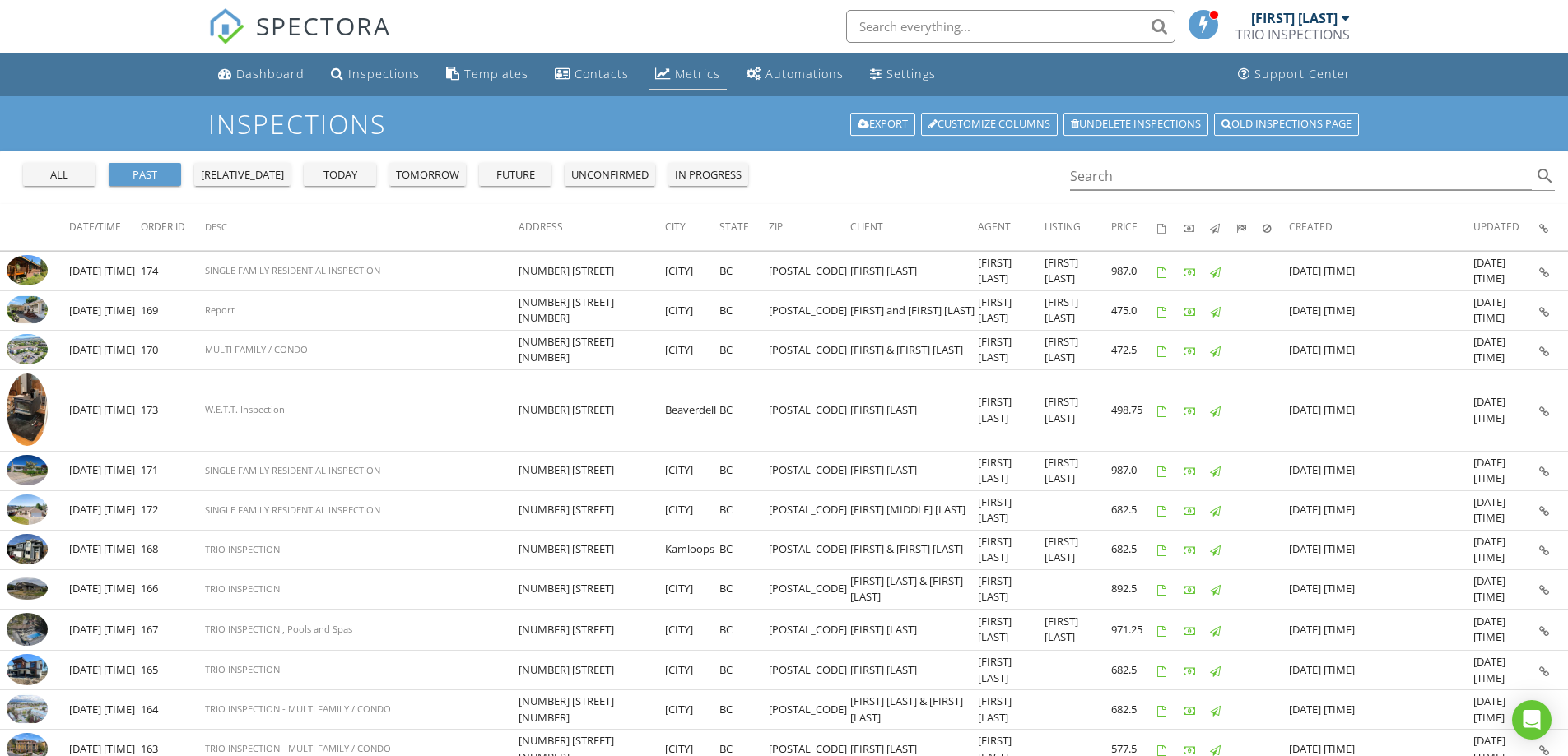 click on "Metrics" at bounding box center (697, 73) 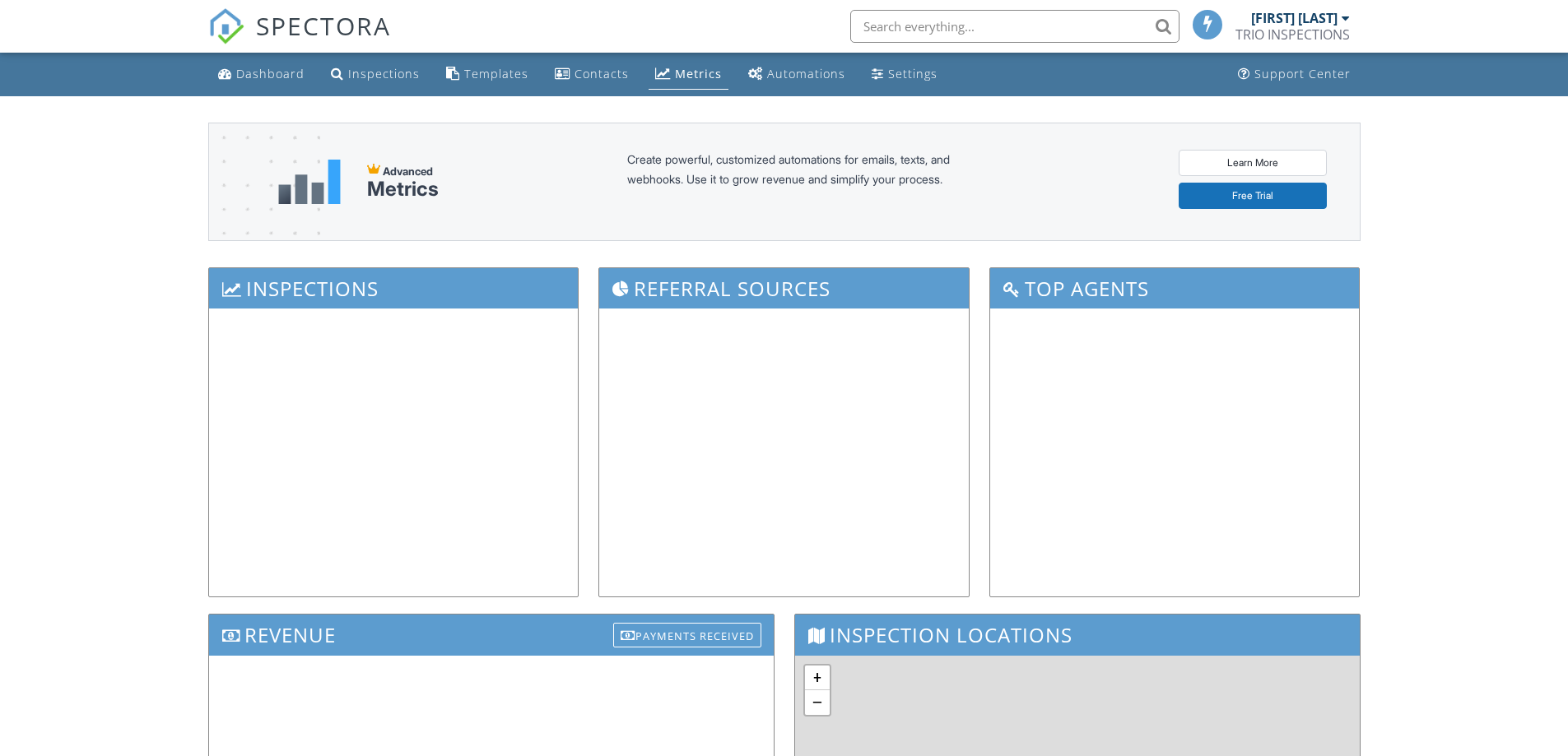 scroll, scrollTop: 0, scrollLeft: 0, axis: both 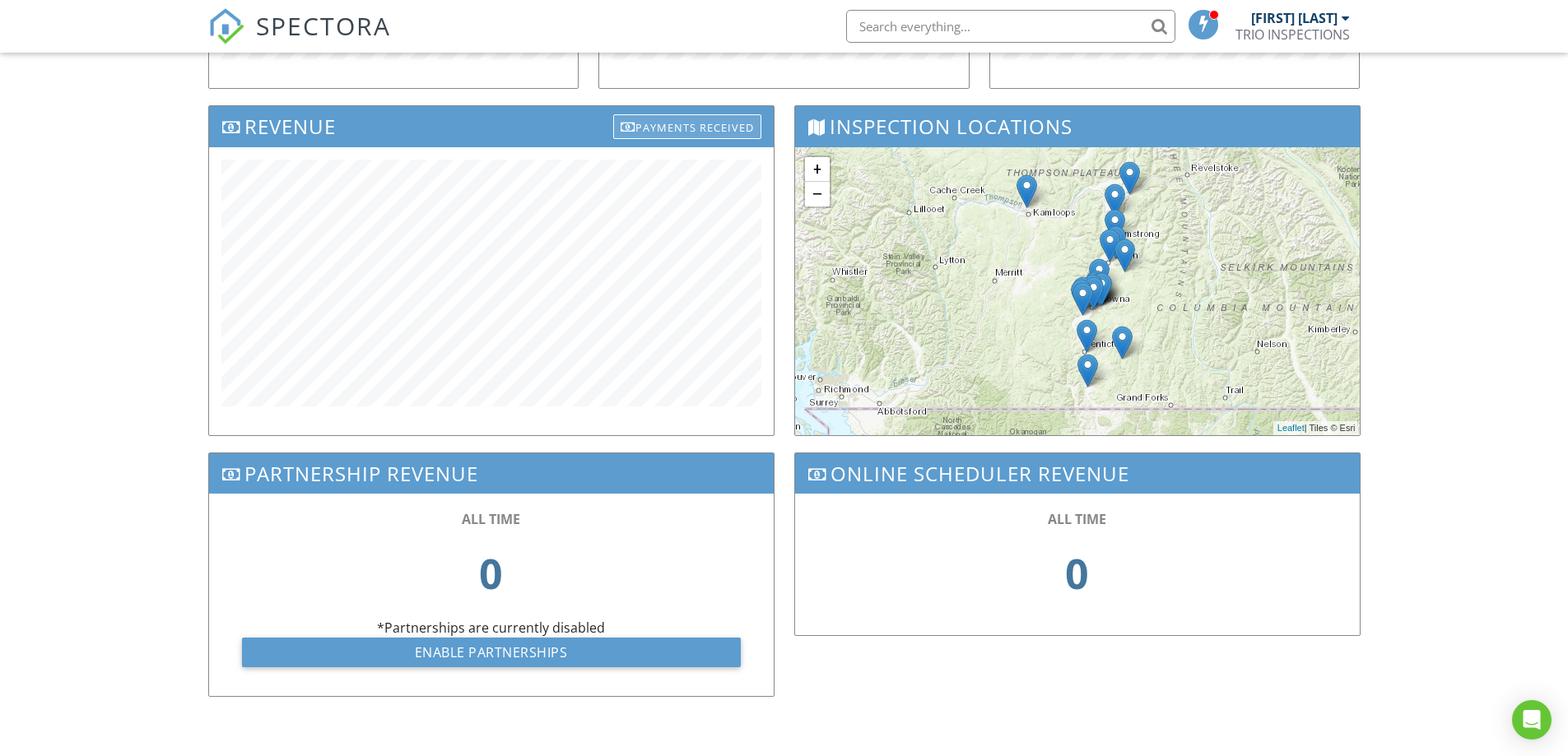click on "Payments Received" at bounding box center (687, 127) 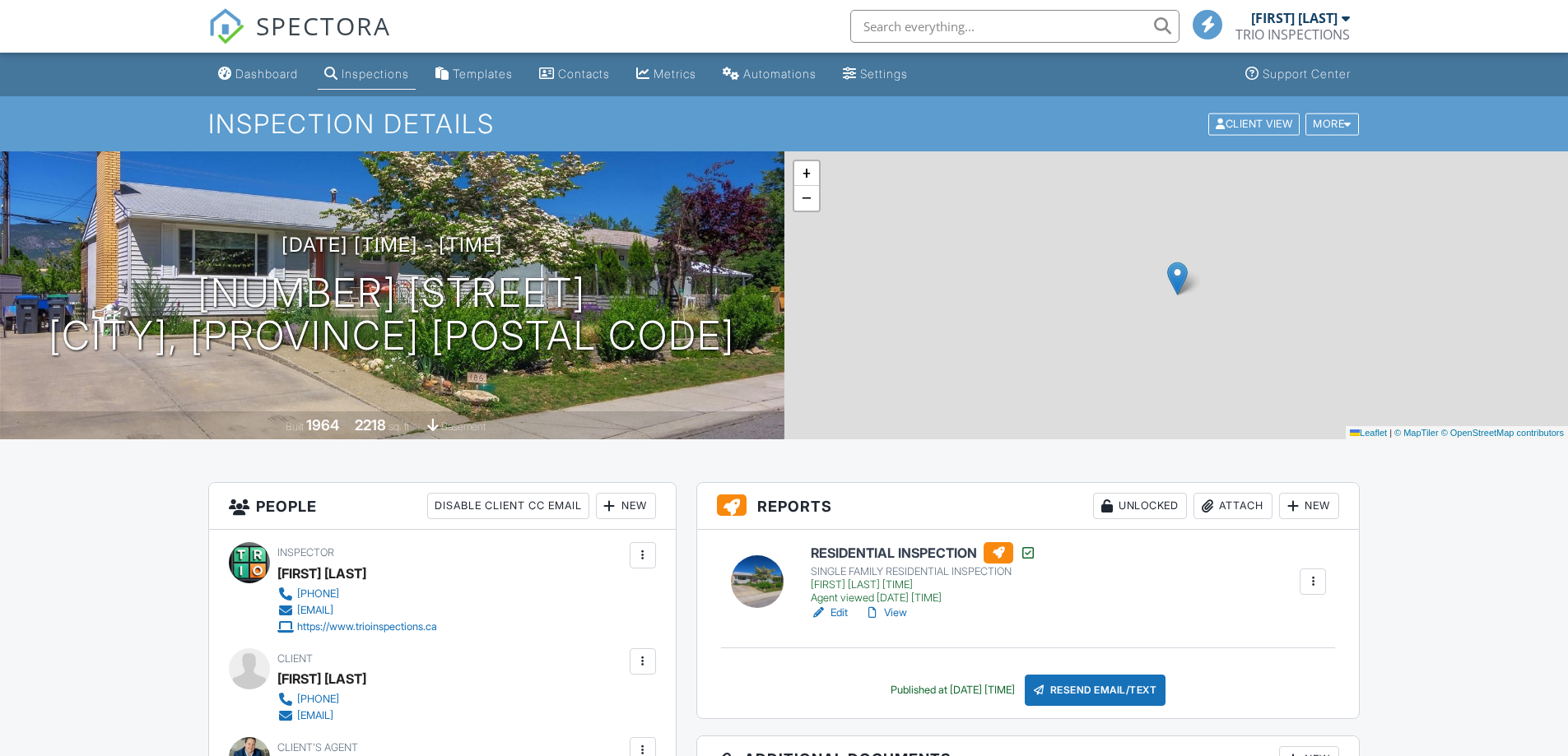 scroll, scrollTop: 0, scrollLeft: 0, axis: both 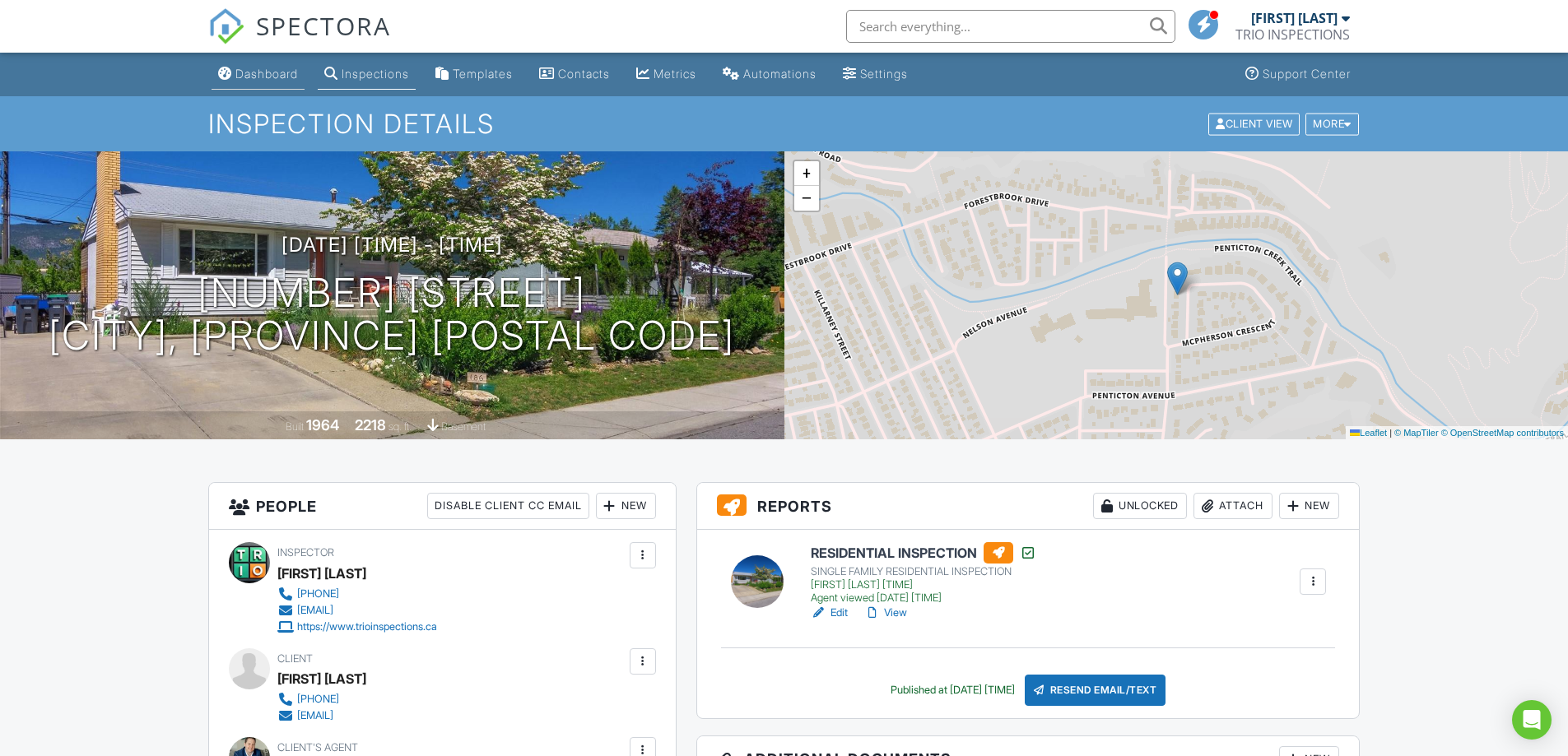 click on "Dashboard" at bounding box center (258, 74) 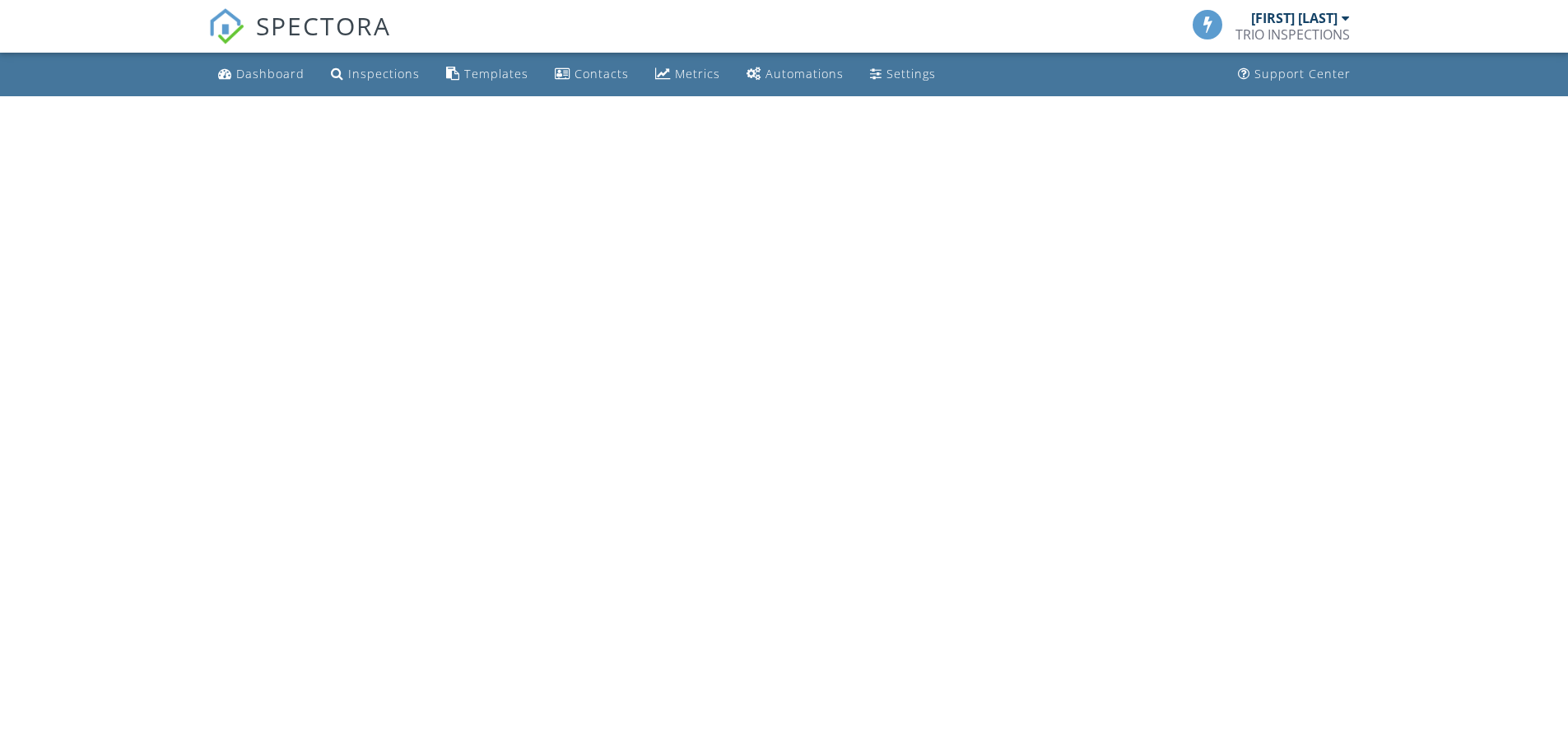 scroll, scrollTop: 0, scrollLeft: 0, axis: both 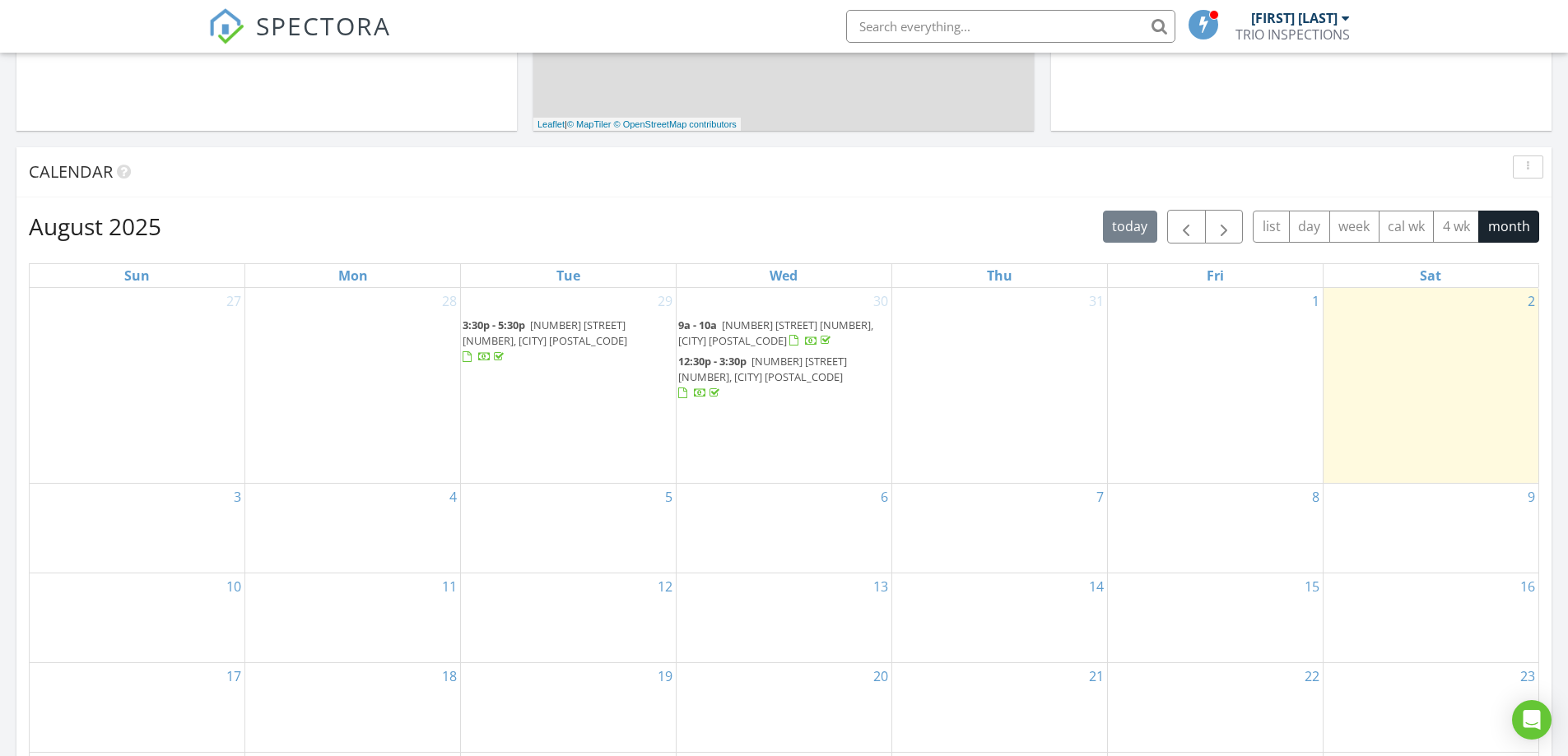 click on "30
9a - 10a
1455 Silver Sands Rd 36, Sicamous V0E 2V0
12:30p - 3:30p
6859 Ranchero Dr, Salmon Arm V1E 2Y5" at bounding box center (784, 385) 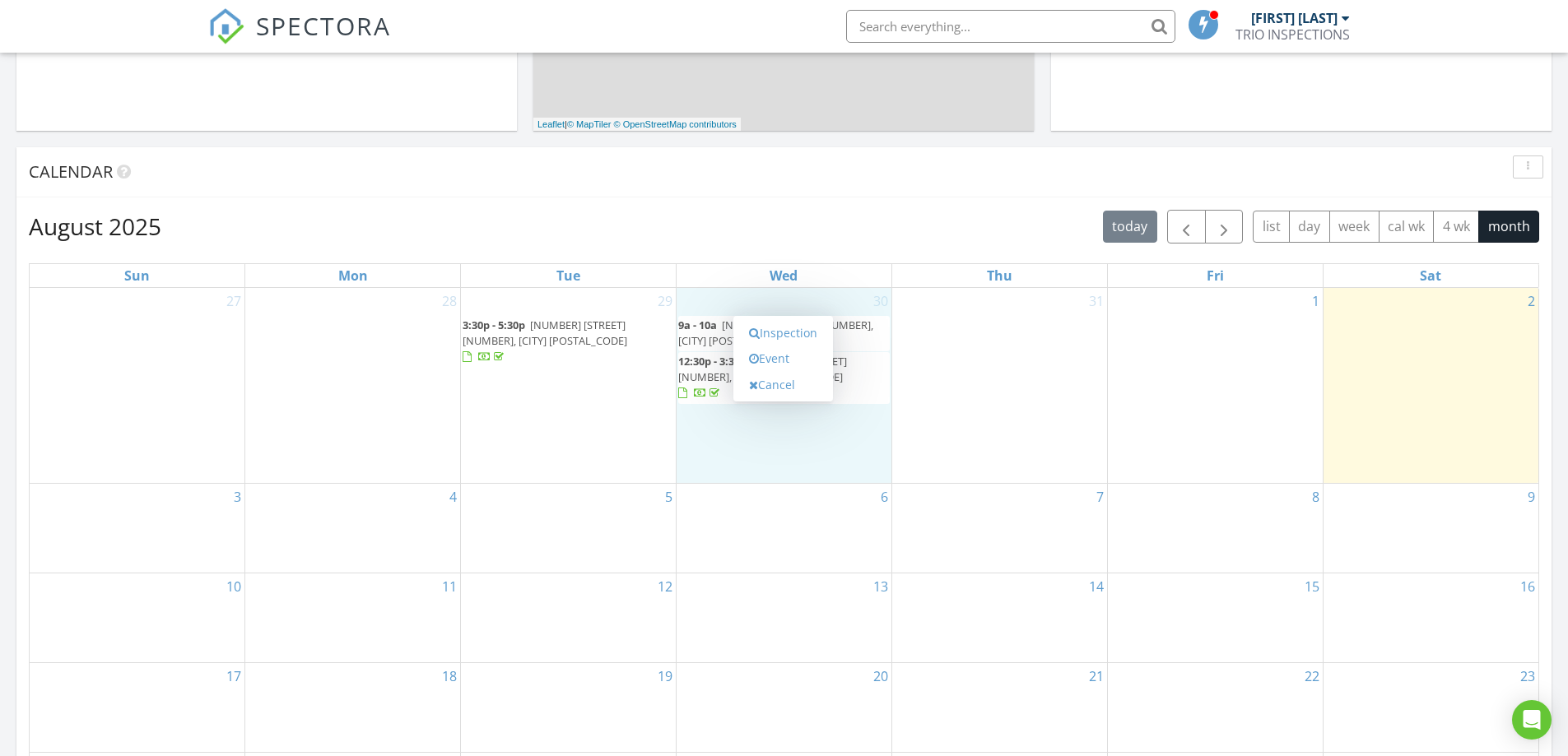 click on "31" at bounding box center [999, 385] 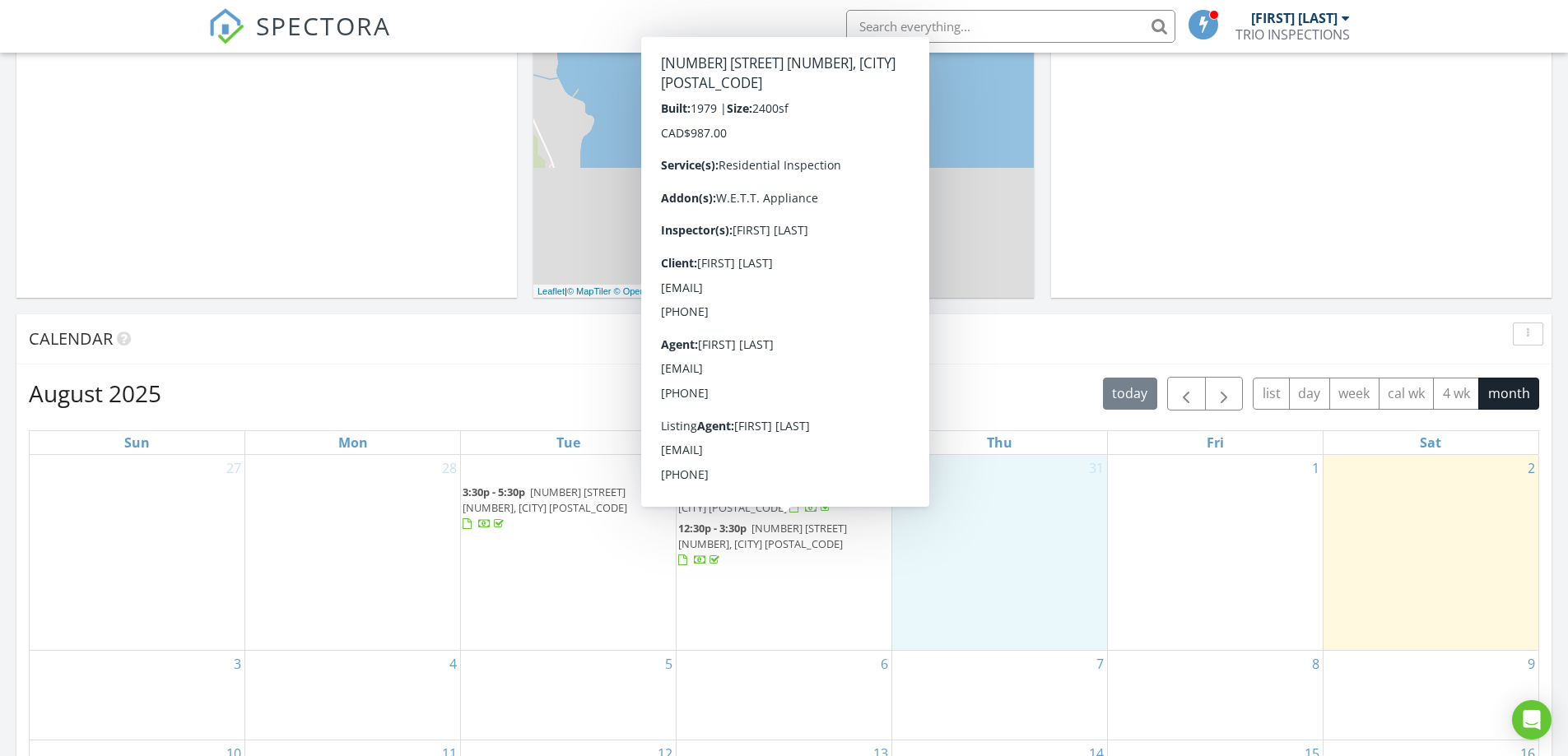 scroll, scrollTop: 410, scrollLeft: 0, axis: vertical 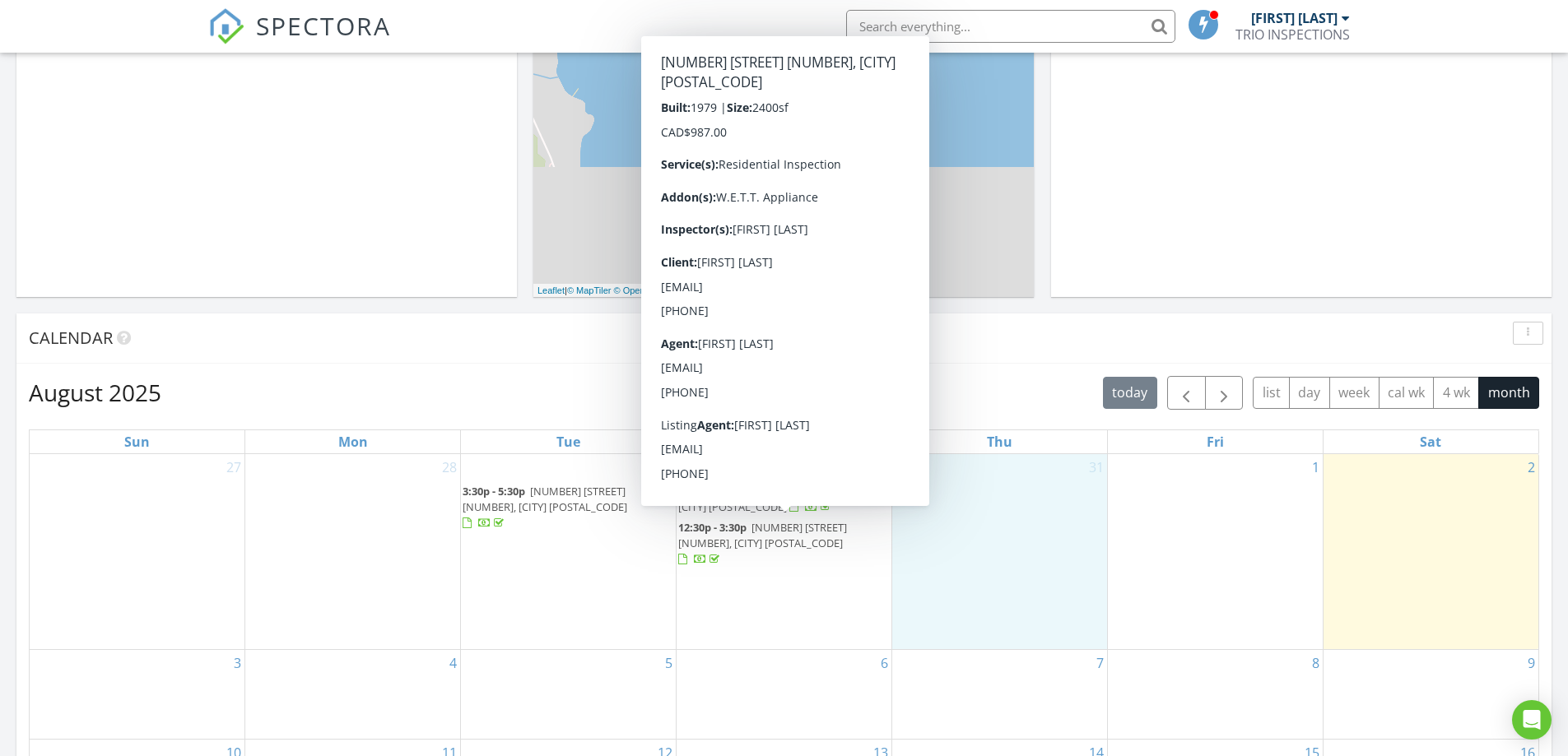 click at bounding box center [714, 559] 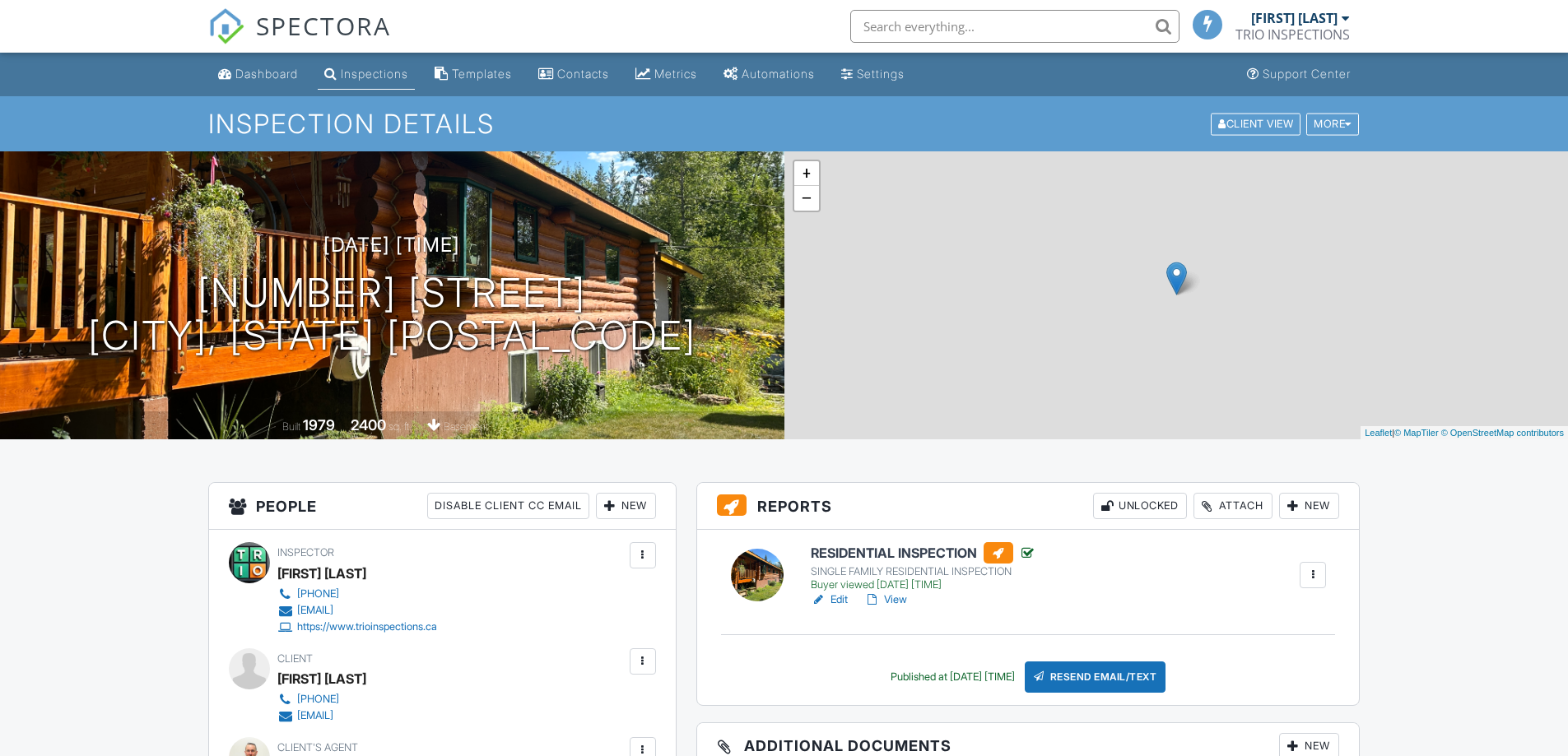 scroll, scrollTop: 560, scrollLeft: 0, axis: vertical 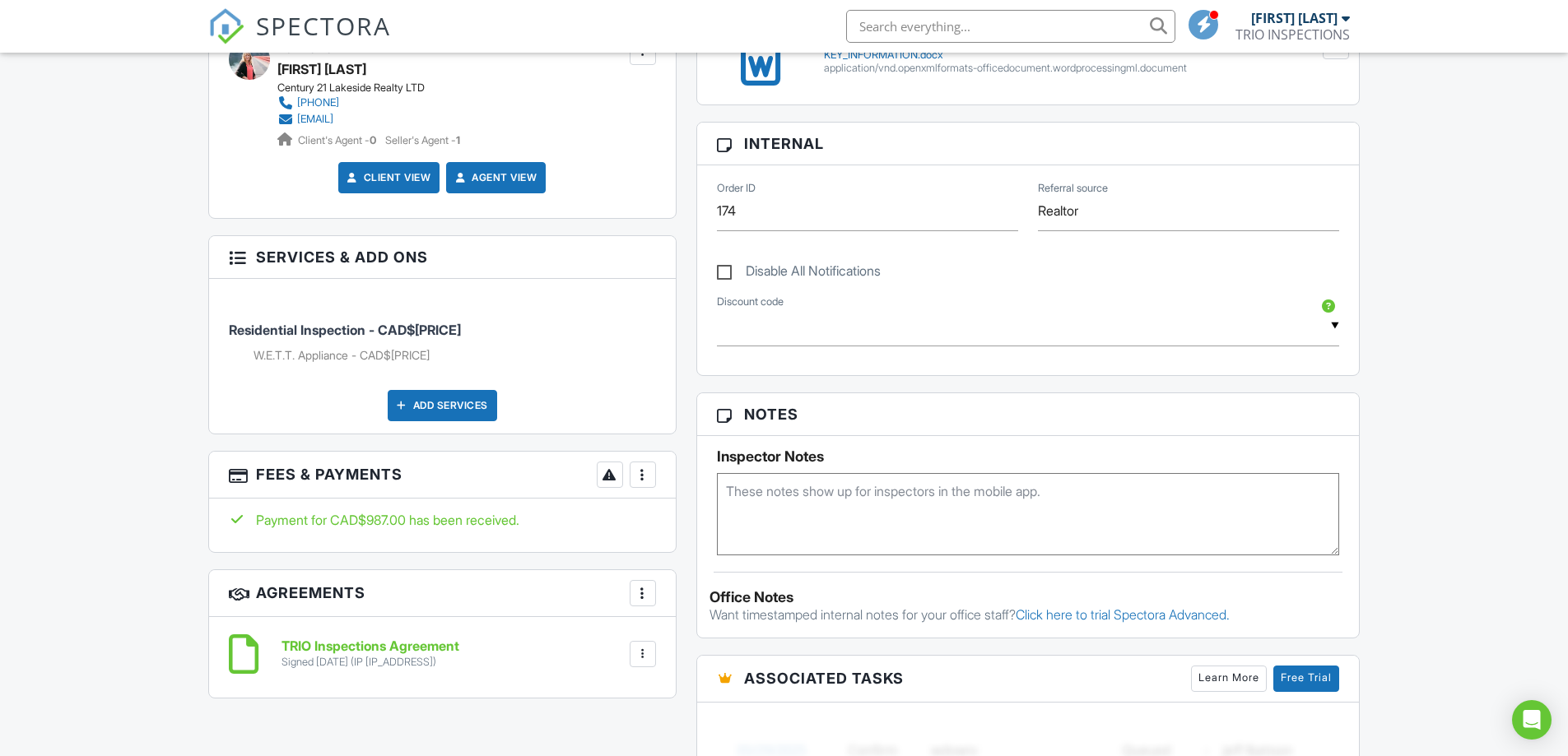 click on "More" at bounding box center [643, 475] 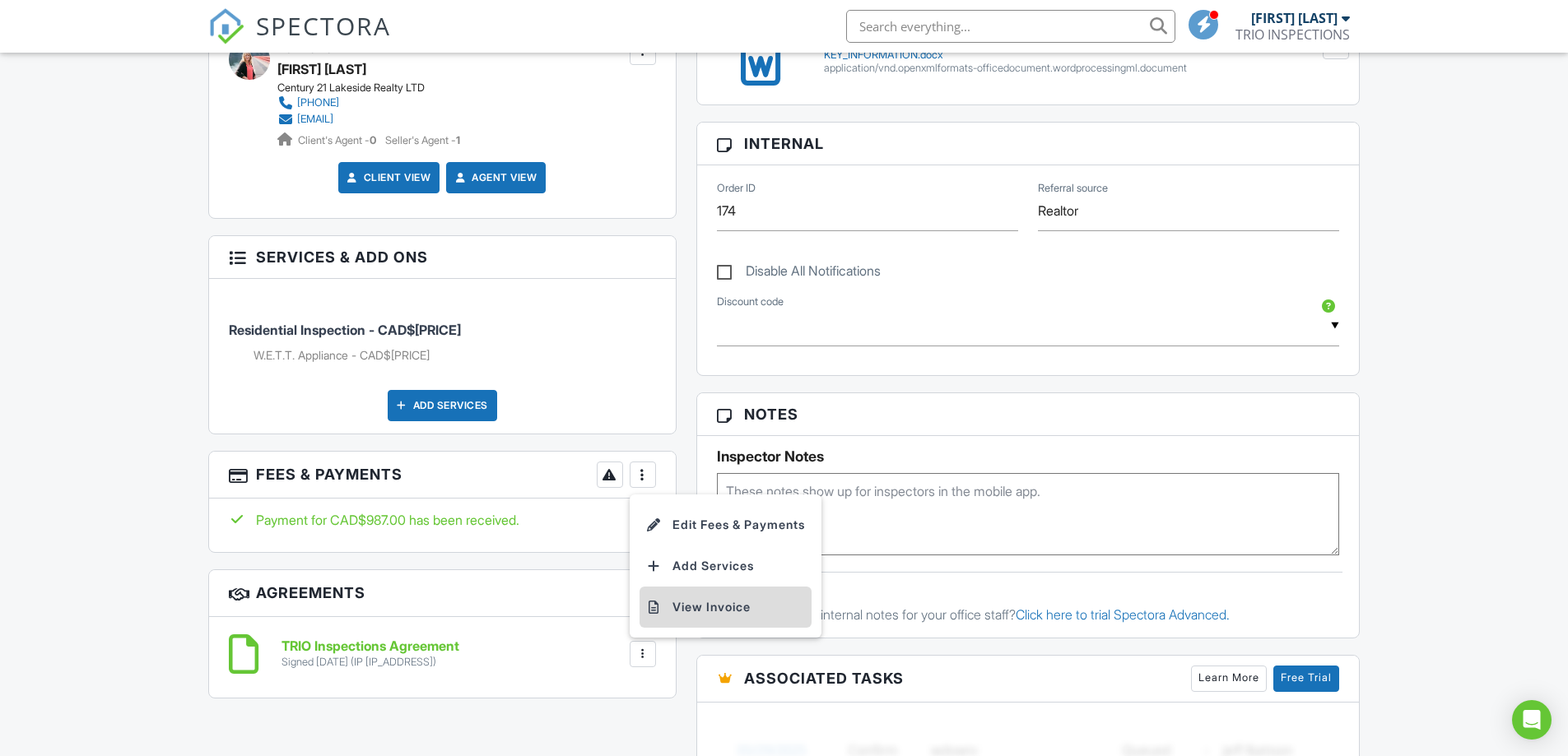 click on "View Invoice" at bounding box center (725, 607) 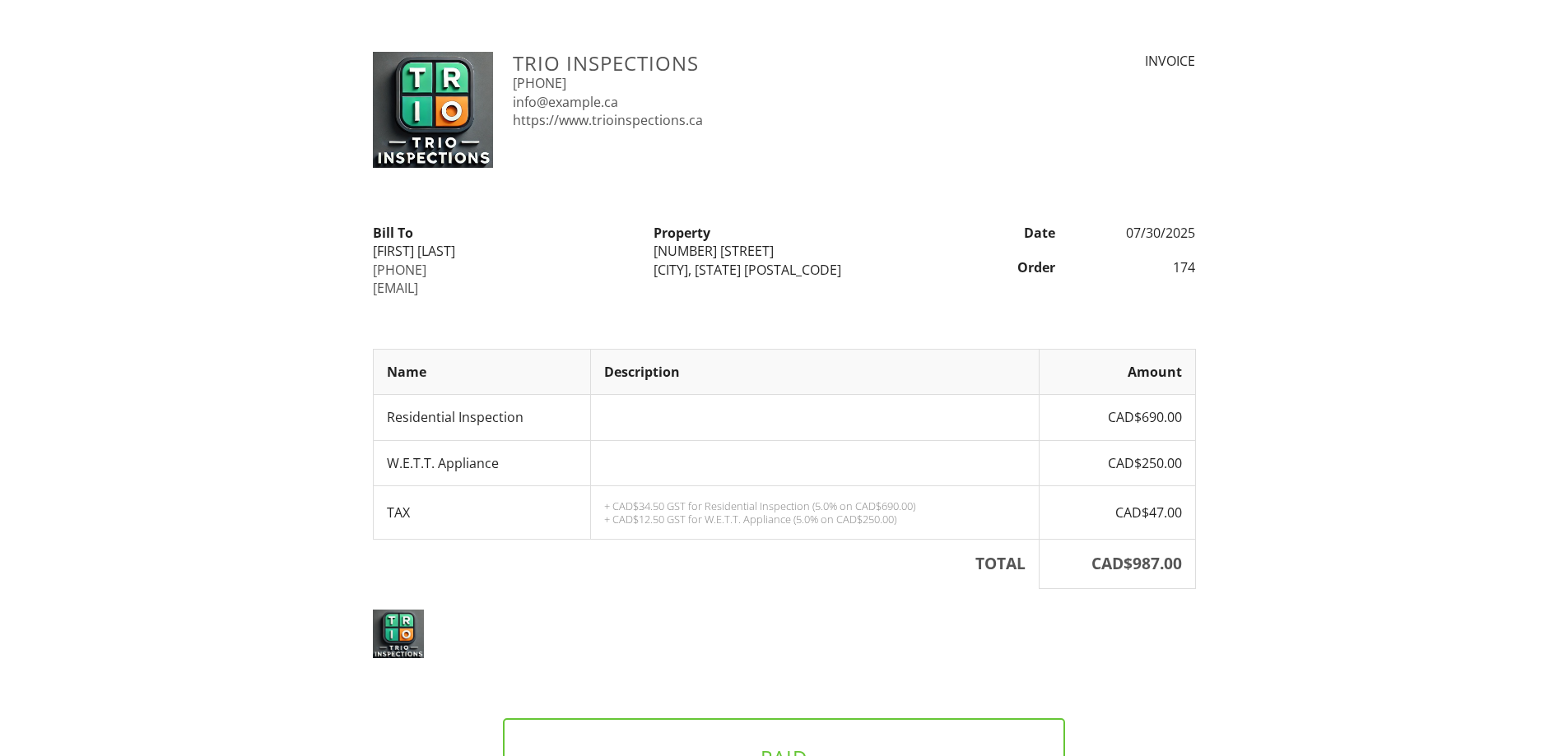 scroll, scrollTop: 0, scrollLeft: 0, axis: both 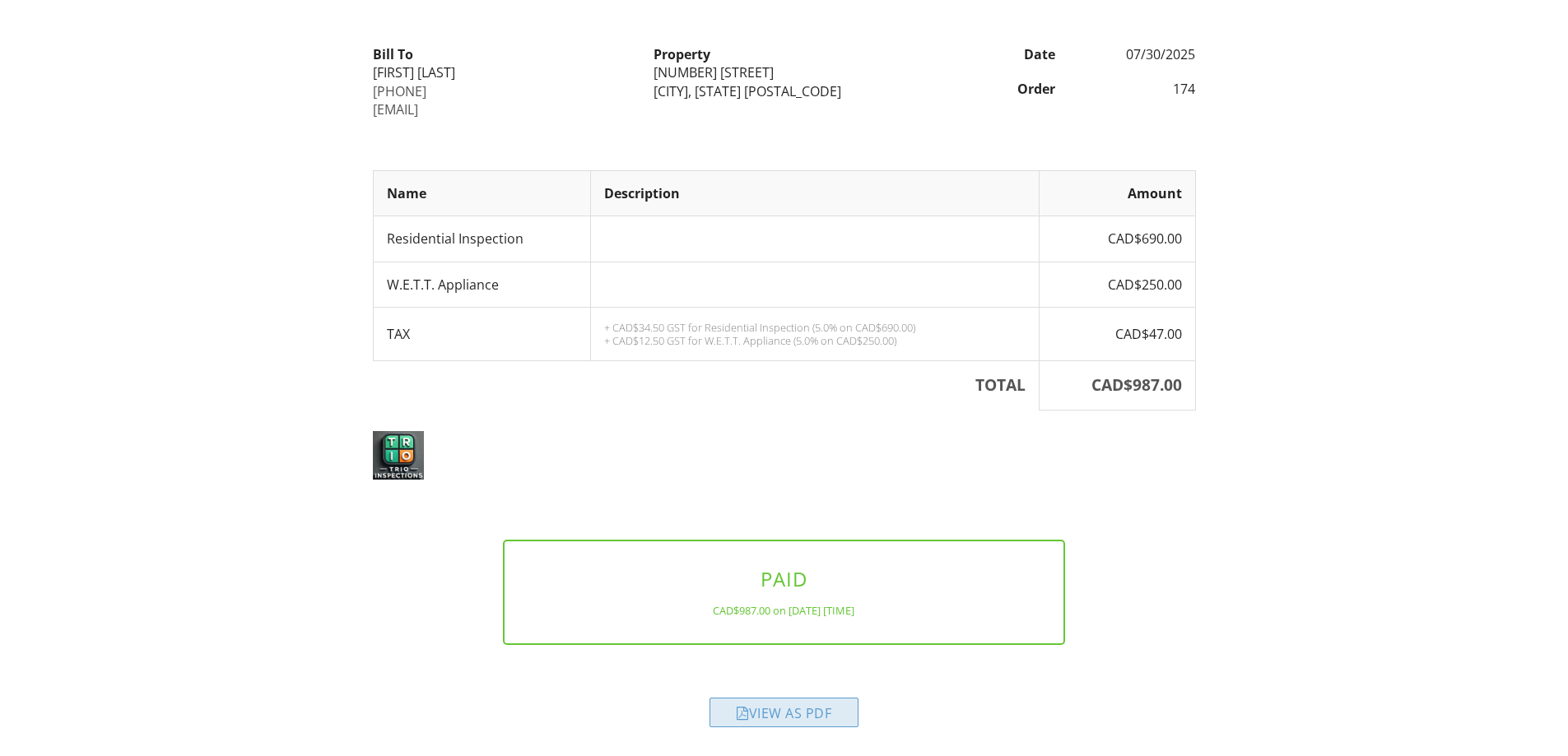 click on "View as PDF" at bounding box center [784, 712] 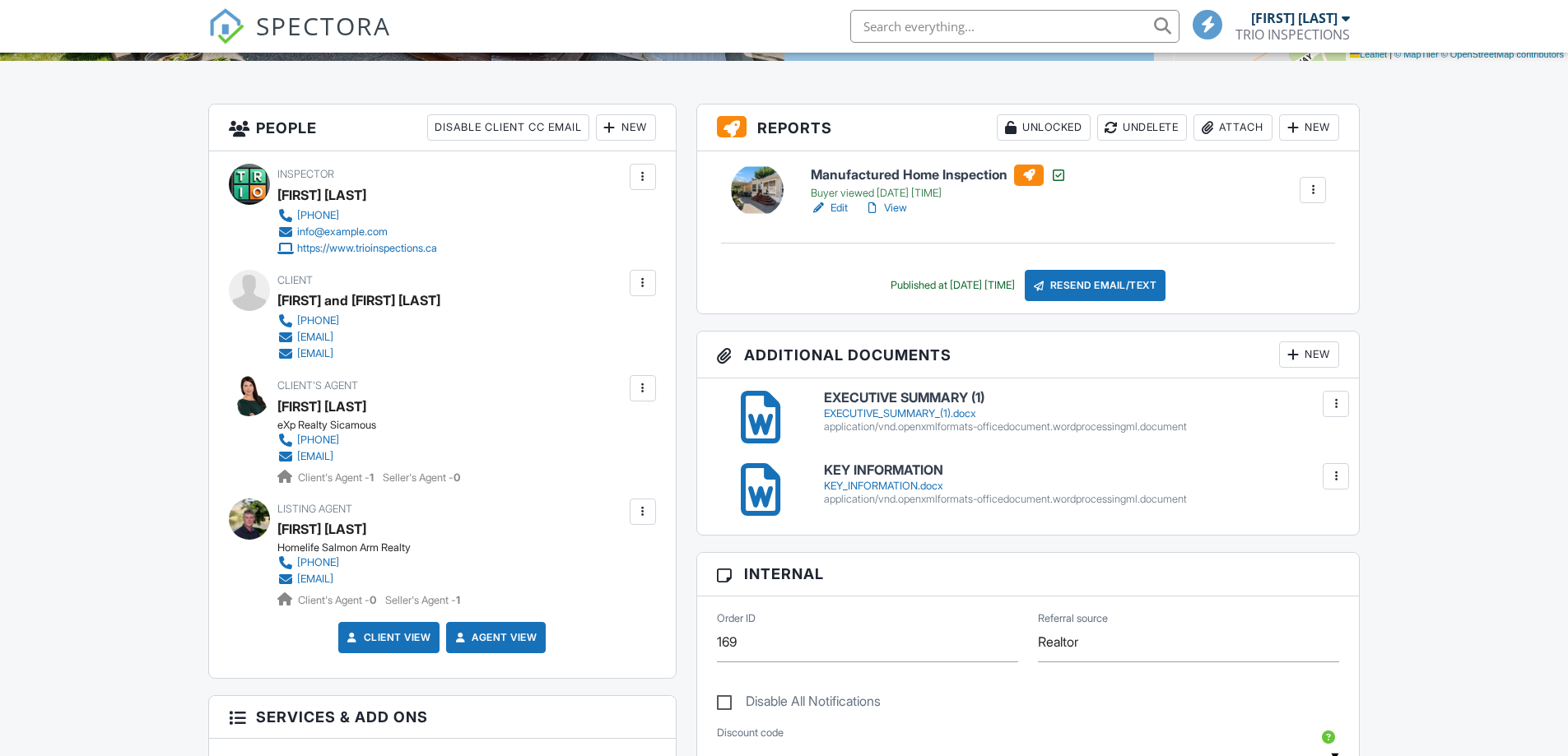 scroll, scrollTop: 575, scrollLeft: 0, axis: vertical 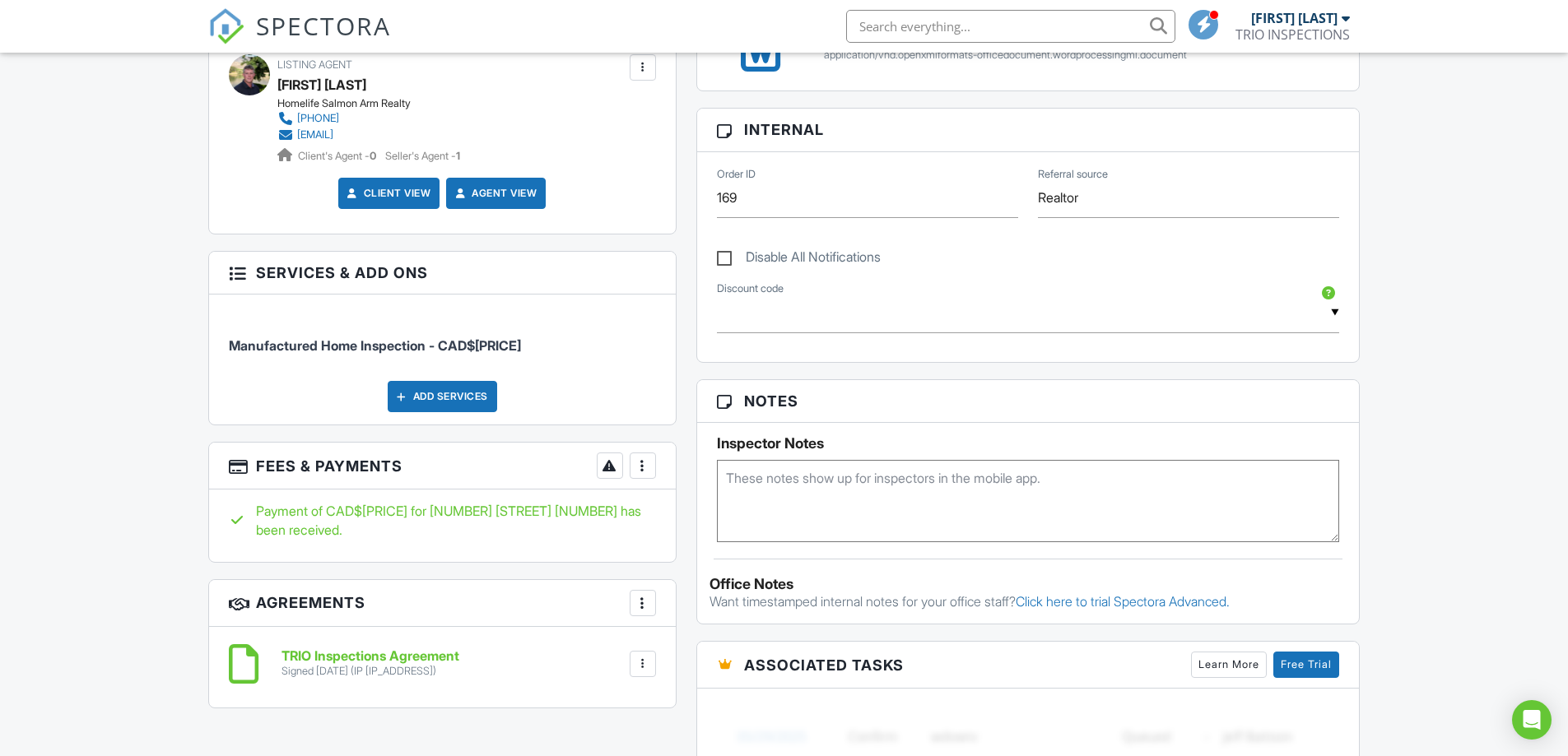 click at bounding box center (643, 466) 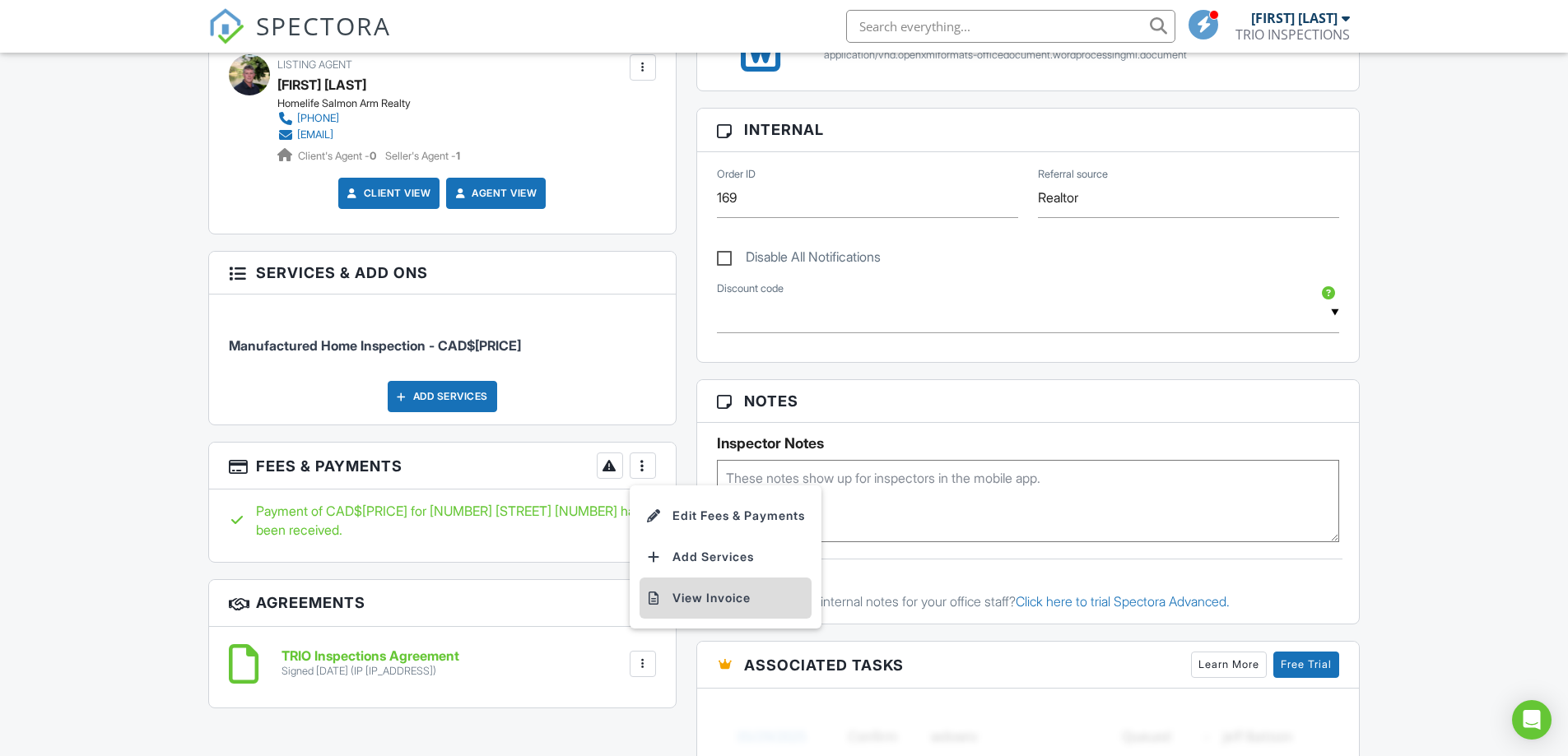 click on "View Invoice" at bounding box center [725, 598] 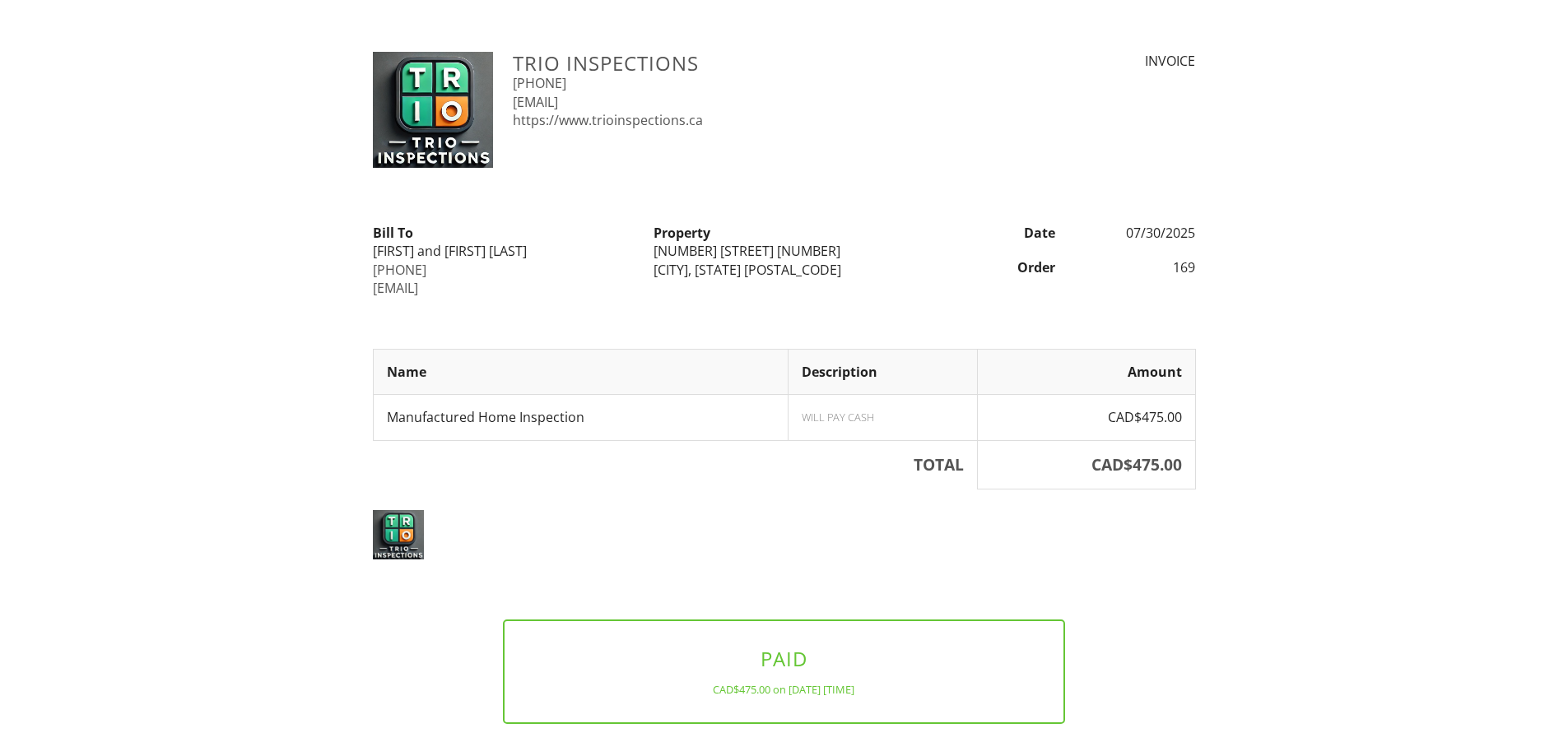 scroll, scrollTop: 0, scrollLeft: 0, axis: both 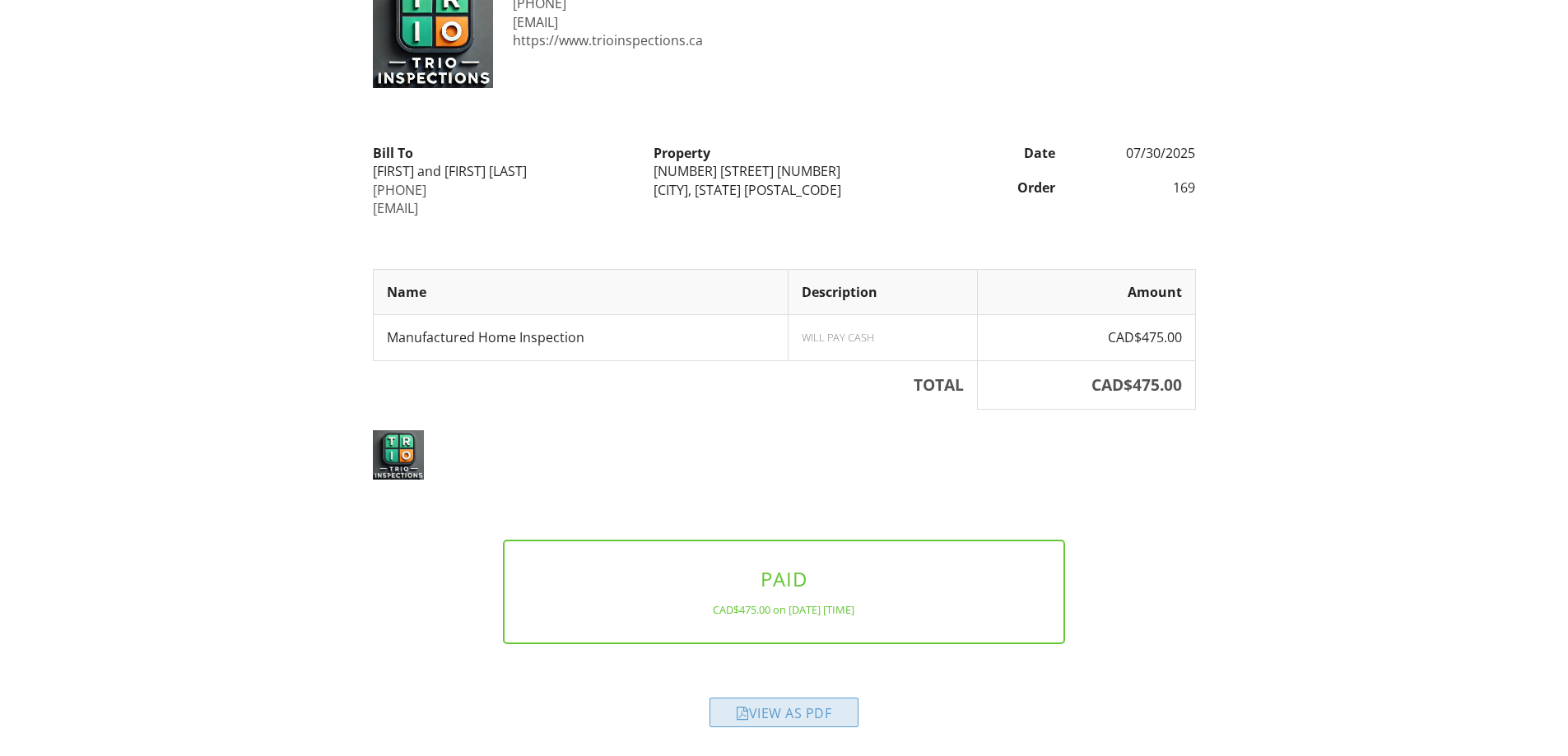 click on "View as PDF" at bounding box center (784, 712) 